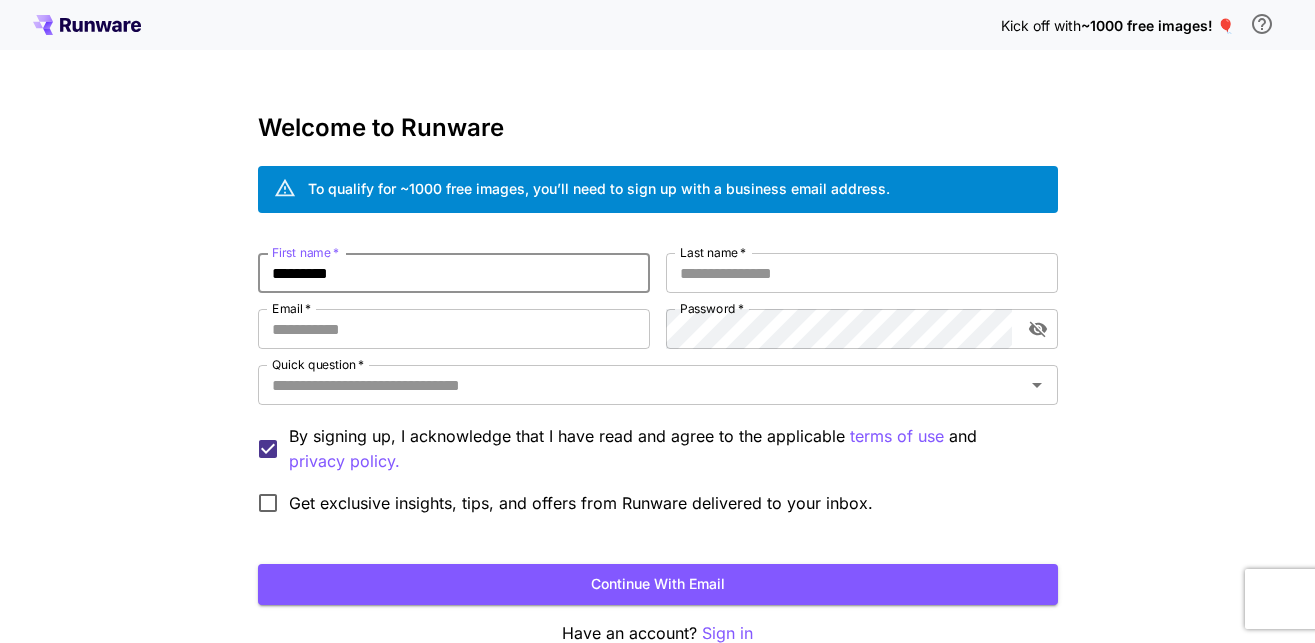 scroll, scrollTop: 110, scrollLeft: 0, axis: vertical 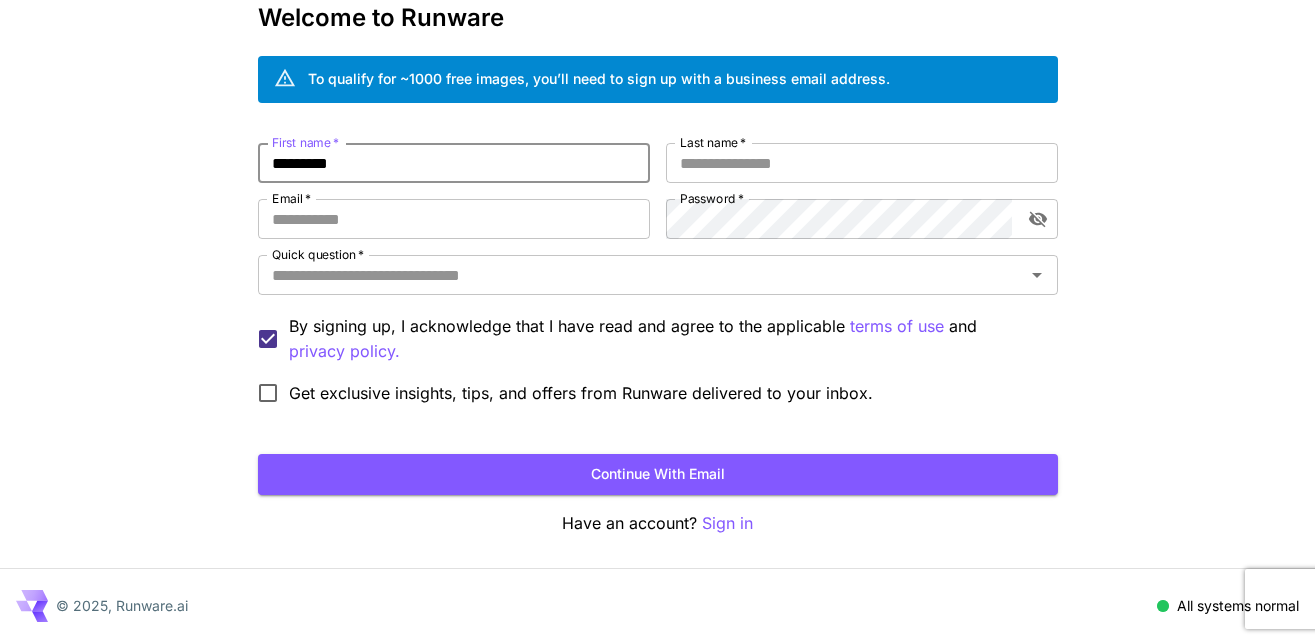type on "*********" 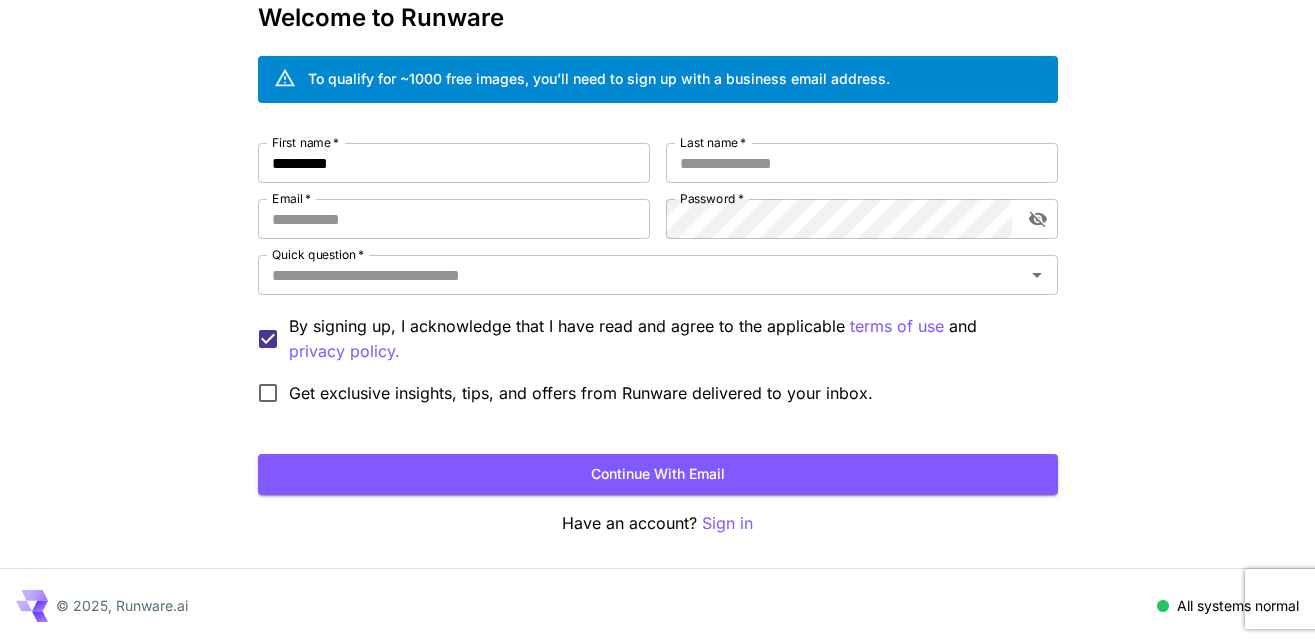 click on "First name   * [FIRST] First name   * Last name   * [LAST] Last name   * Email   * [EMAIL] Email   * Password   * Password   * Quick question   * Quick question   * By signing up, I acknowledge that I have read and agree to the applicable   terms of use     and   privacy policy.   Get exclusive insights, tips, and offers from Runware delivered to your inbox." at bounding box center [658, 278] 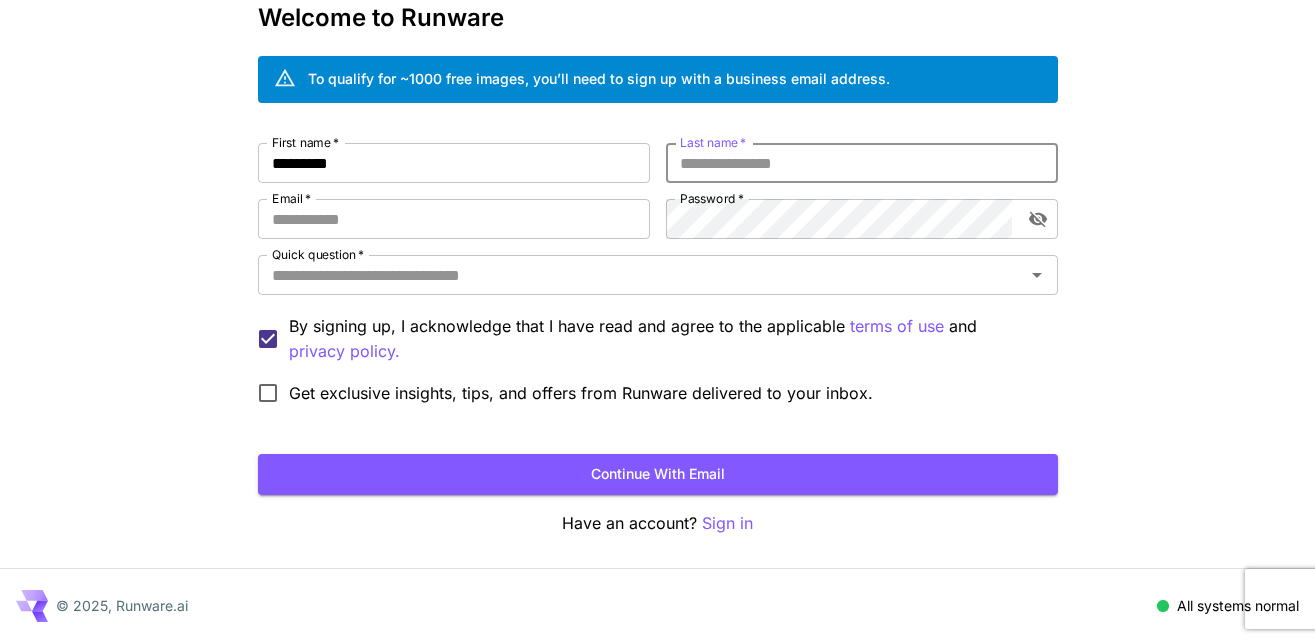 click on "Last name   *" at bounding box center (862, 163) 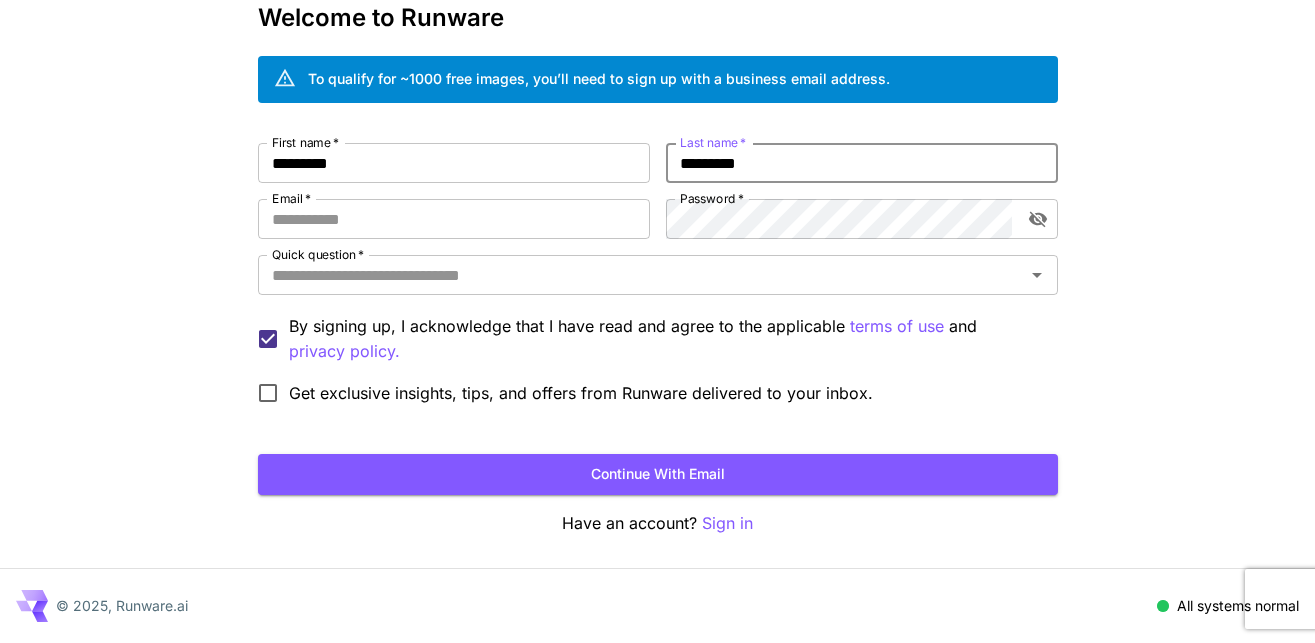 type on "*********" 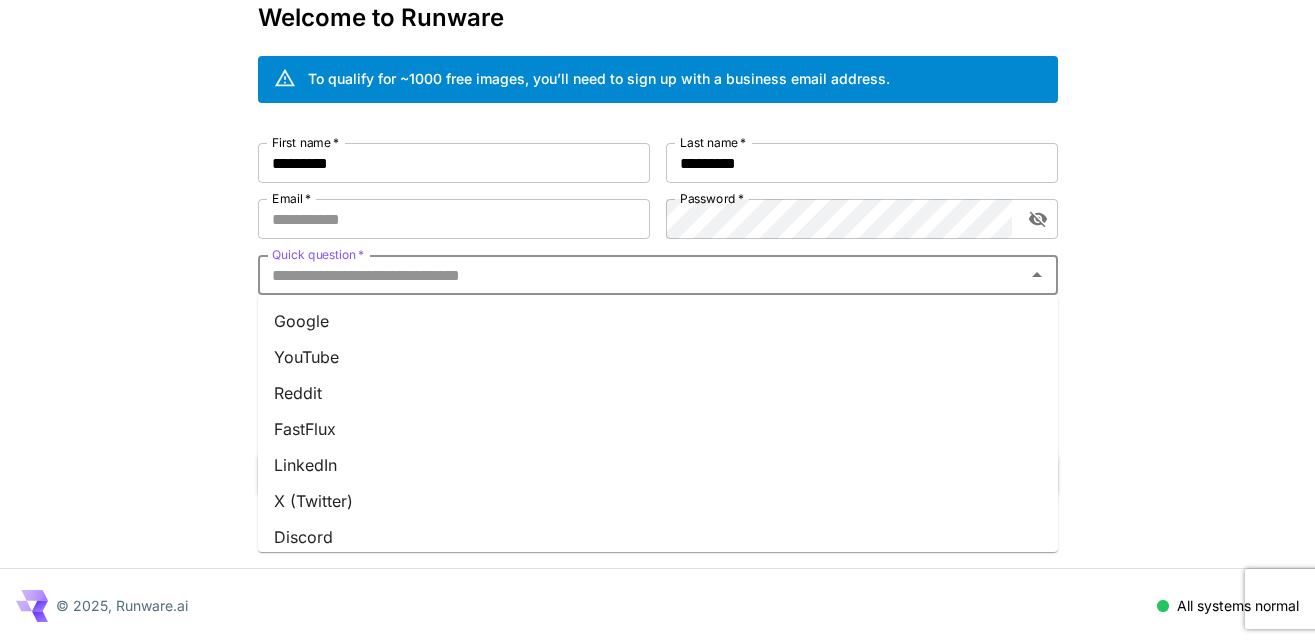 click on "Quick question   *" at bounding box center (641, 275) 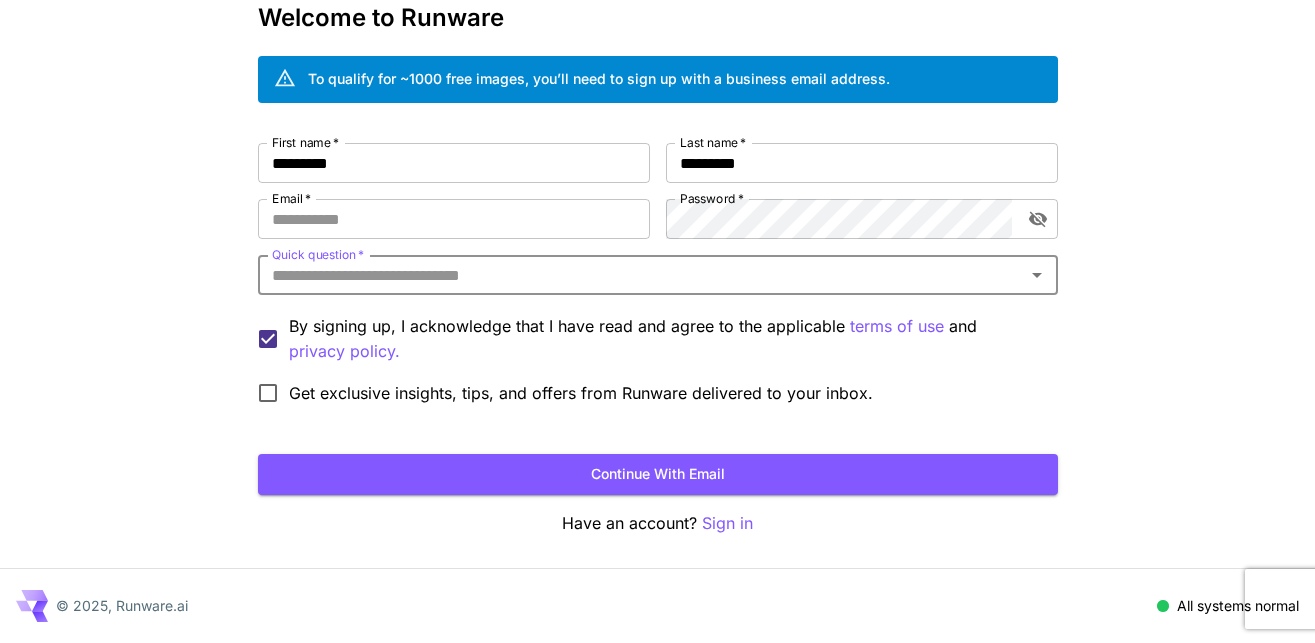 click on "Quick question   *" at bounding box center [641, 275] 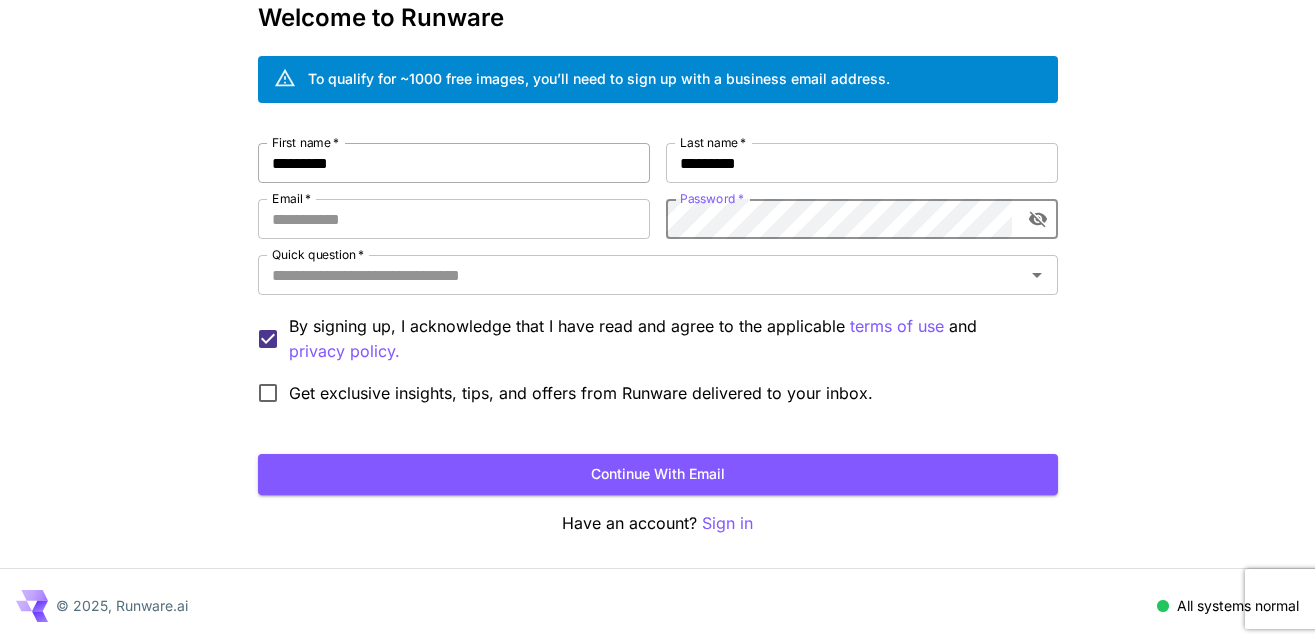click on "*********" at bounding box center (454, 163) 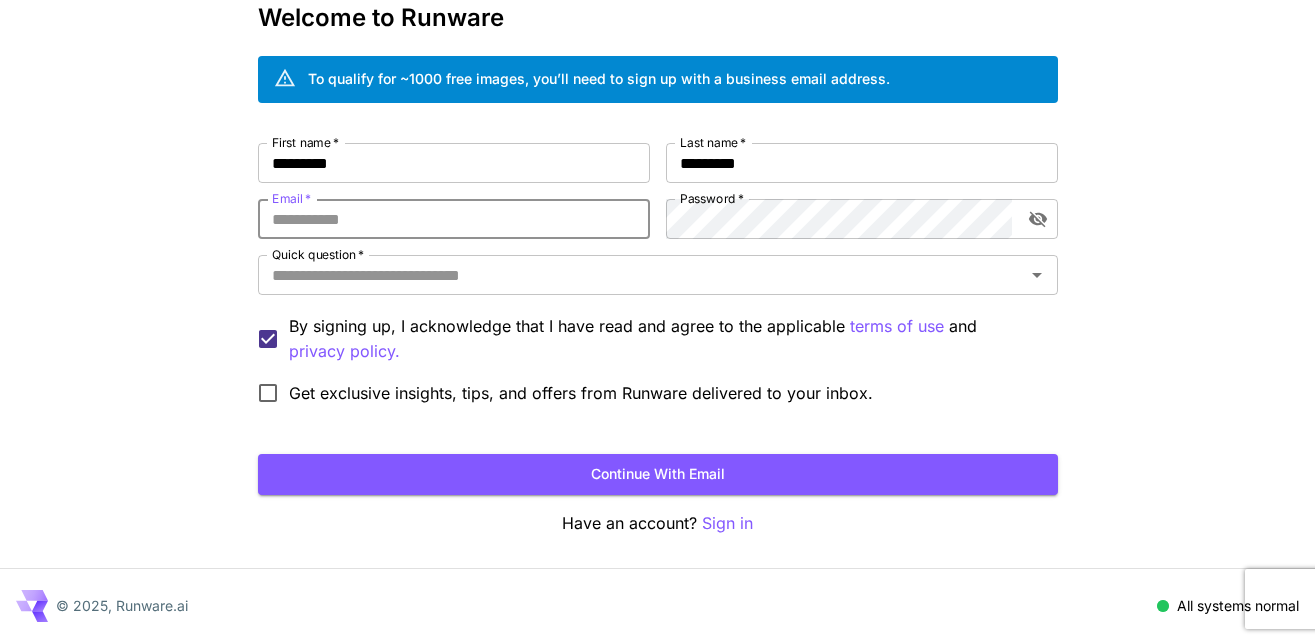 paste on "**********" 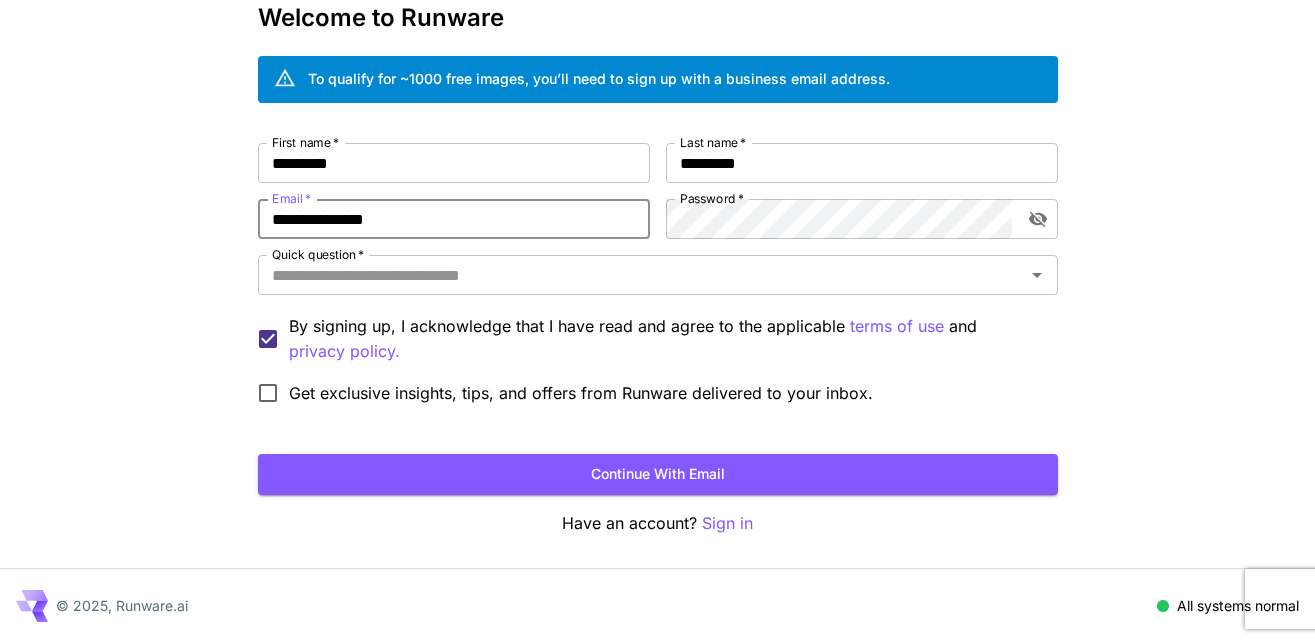 click on "**********" at bounding box center [454, 219] 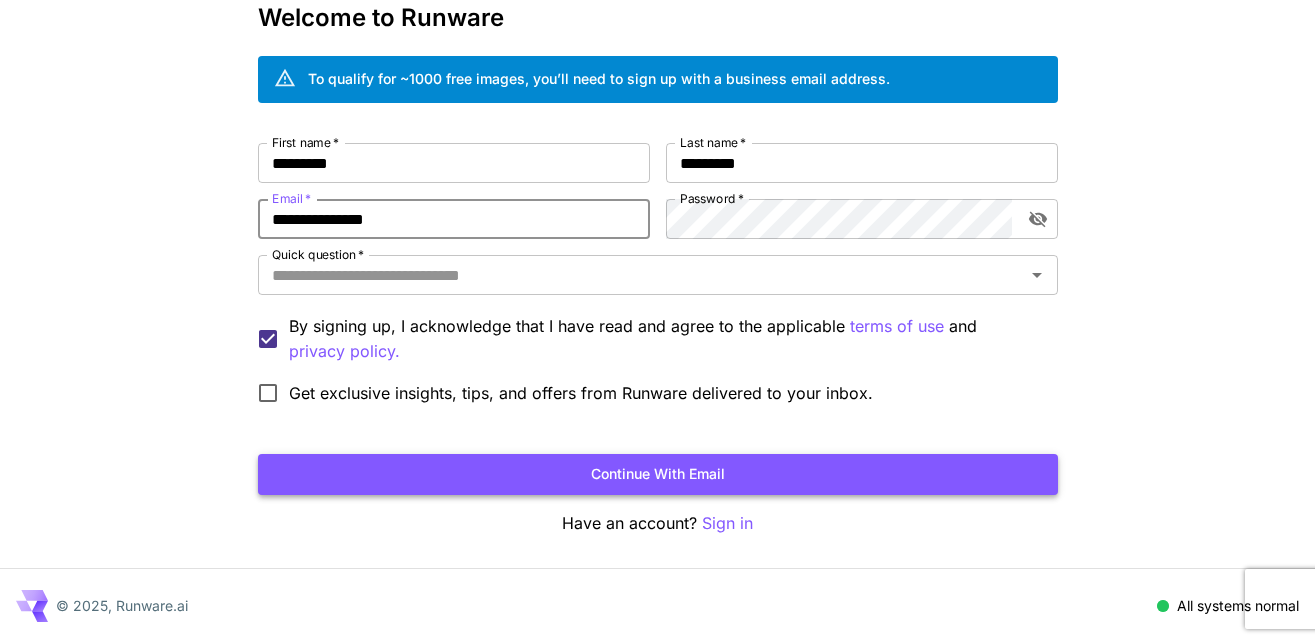 type on "**********" 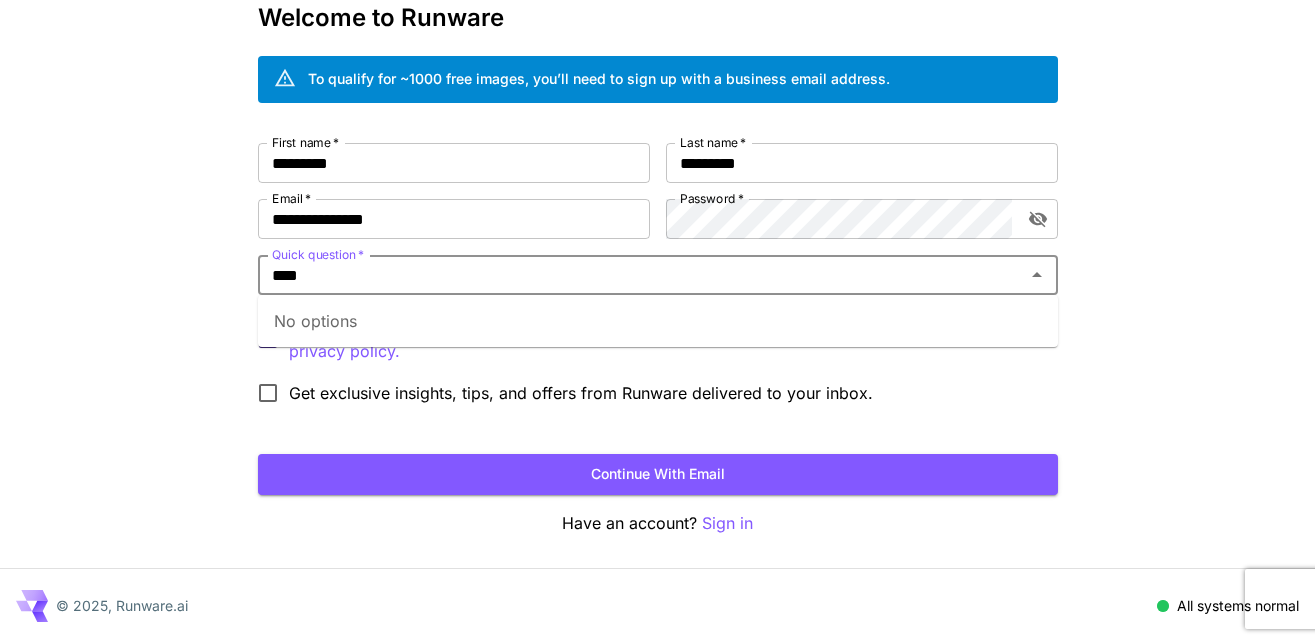 type on "****" 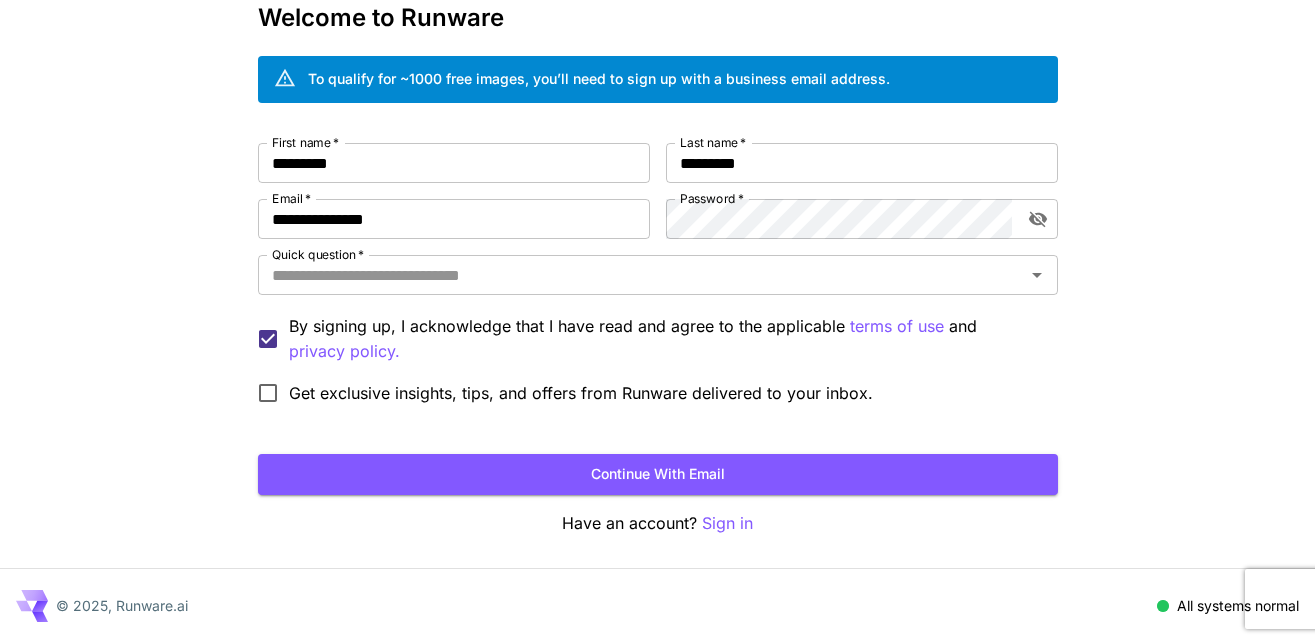 click on "First name   * [FIRST] First name   * Last name   * [LAST] Last name   * Email   * [EMAIL] Email   * Password   * Password   * Quick question   * Quick question   * By signing up, I acknowledge that I have read and agree to the applicable   terms of use     and   privacy policy.   Get exclusive insights, tips, and offers from Runware delivered to your inbox. Continue with email" at bounding box center [658, 319] 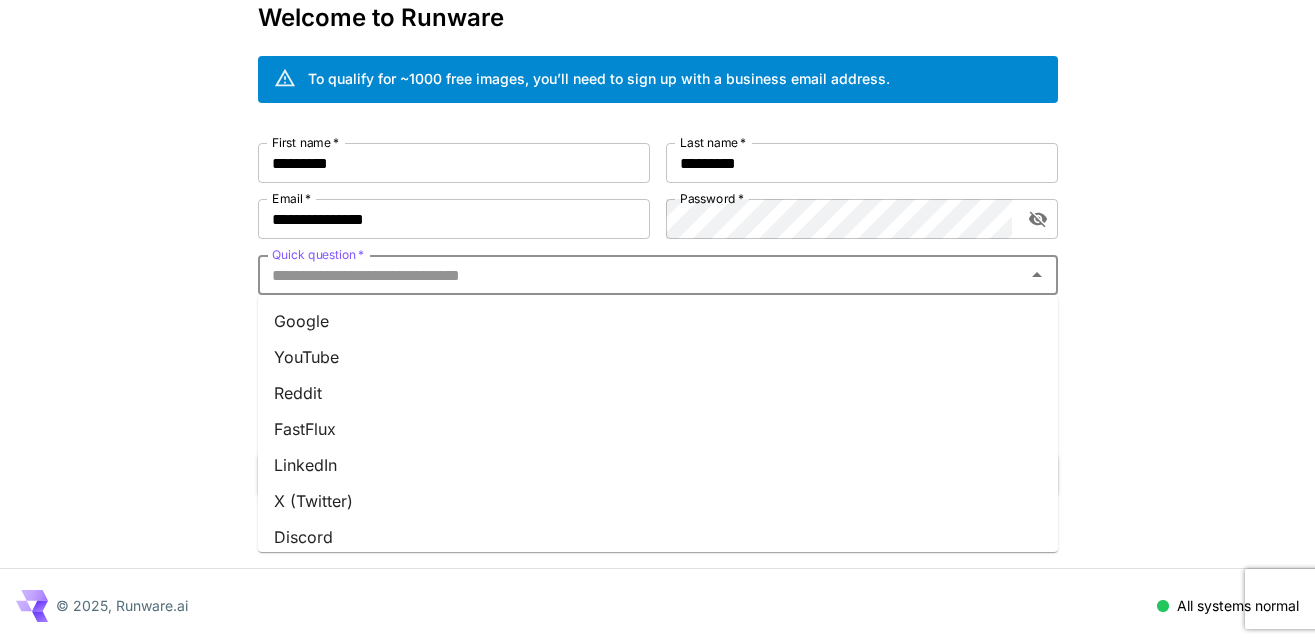 click on "Quick question   *" at bounding box center [641, 275] 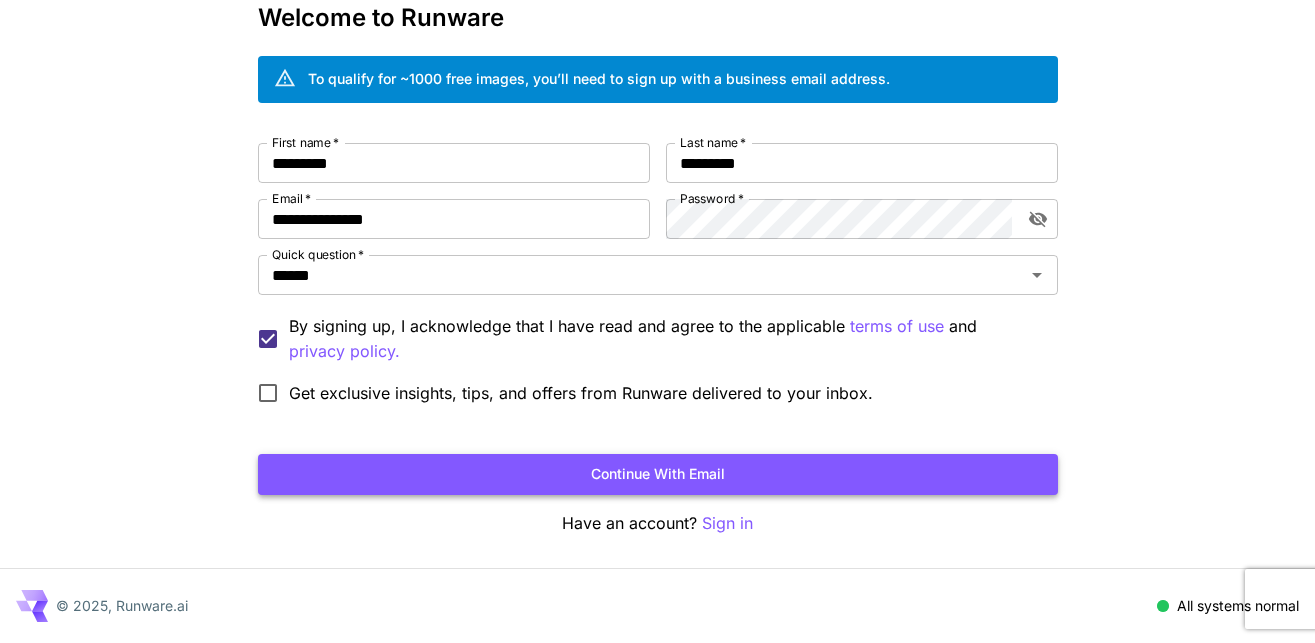 click on "Continue with email" at bounding box center (658, 474) 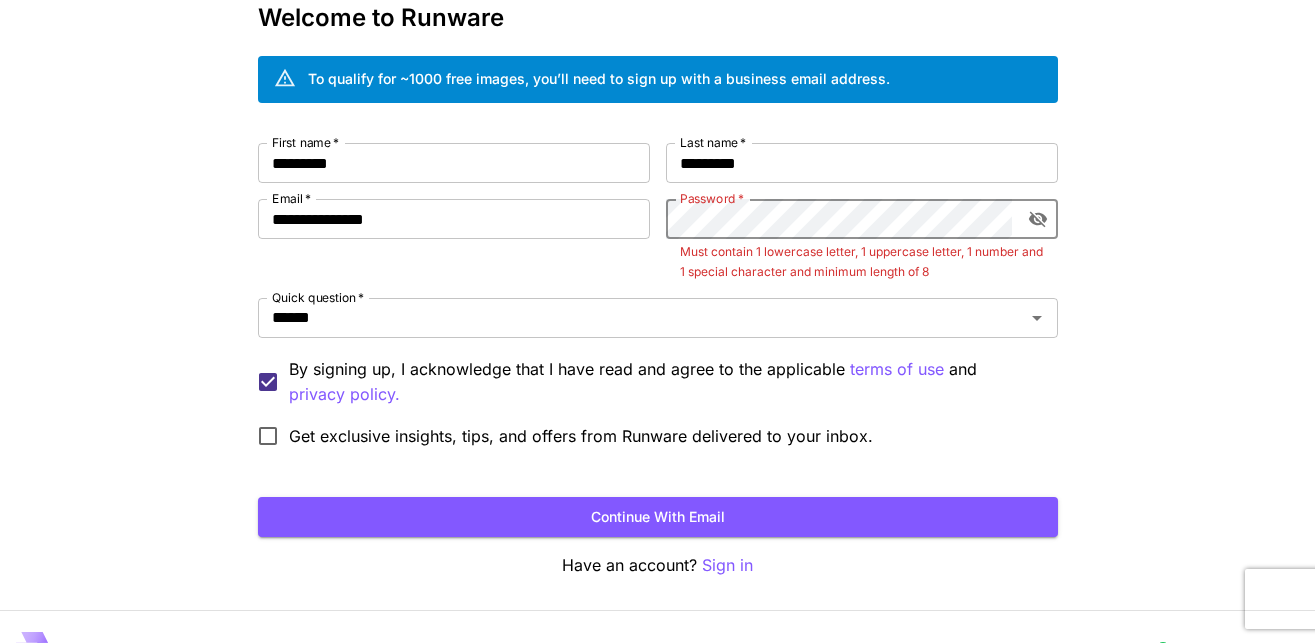 click on "Get exclusive insights, tips, and offers from Runware delivered to your inbox." at bounding box center (581, 436) 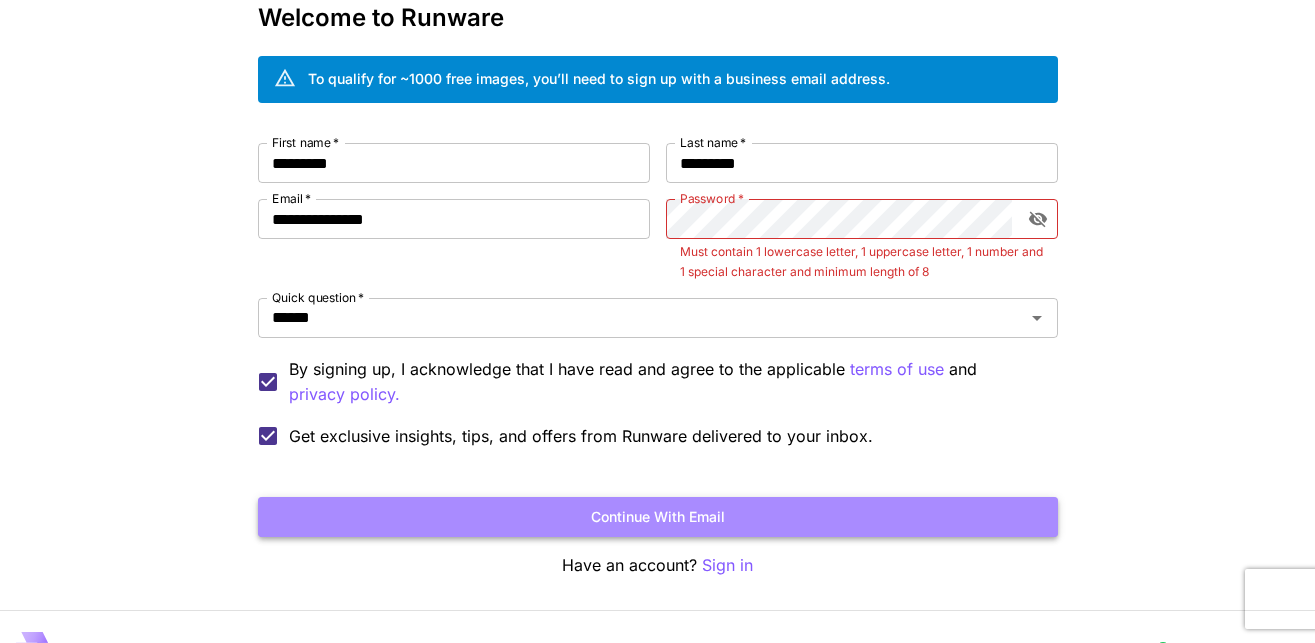 click on "Continue with email" at bounding box center [658, 517] 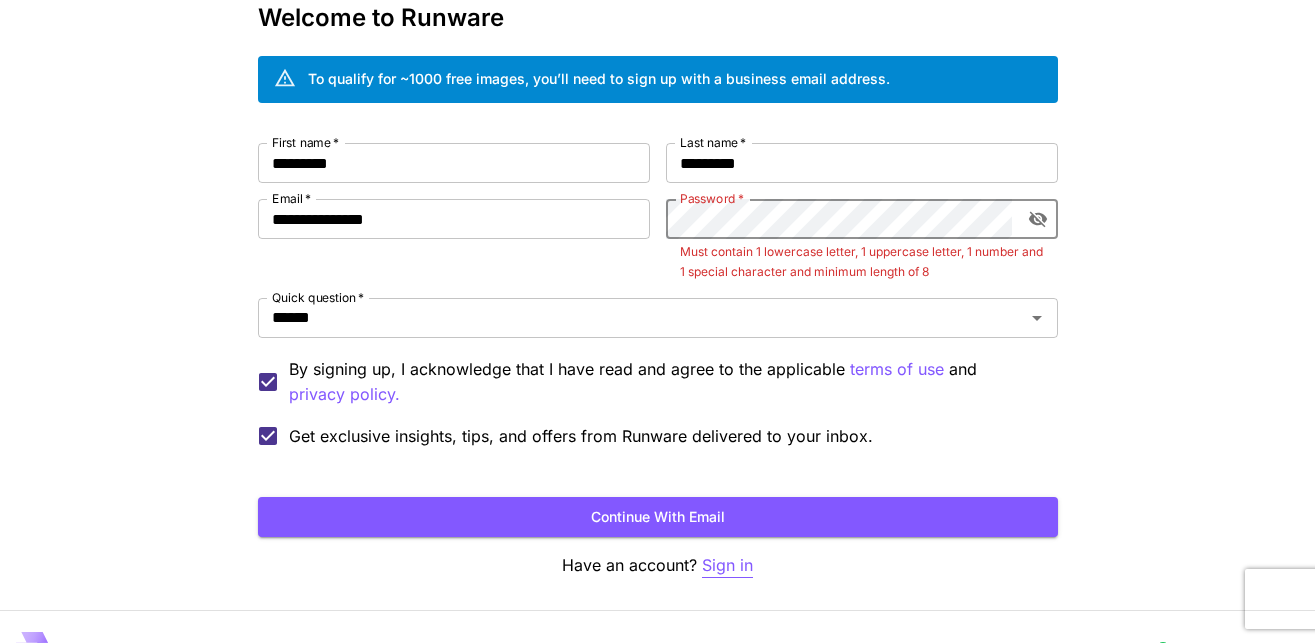 click on "Sign in" at bounding box center [727, 565] 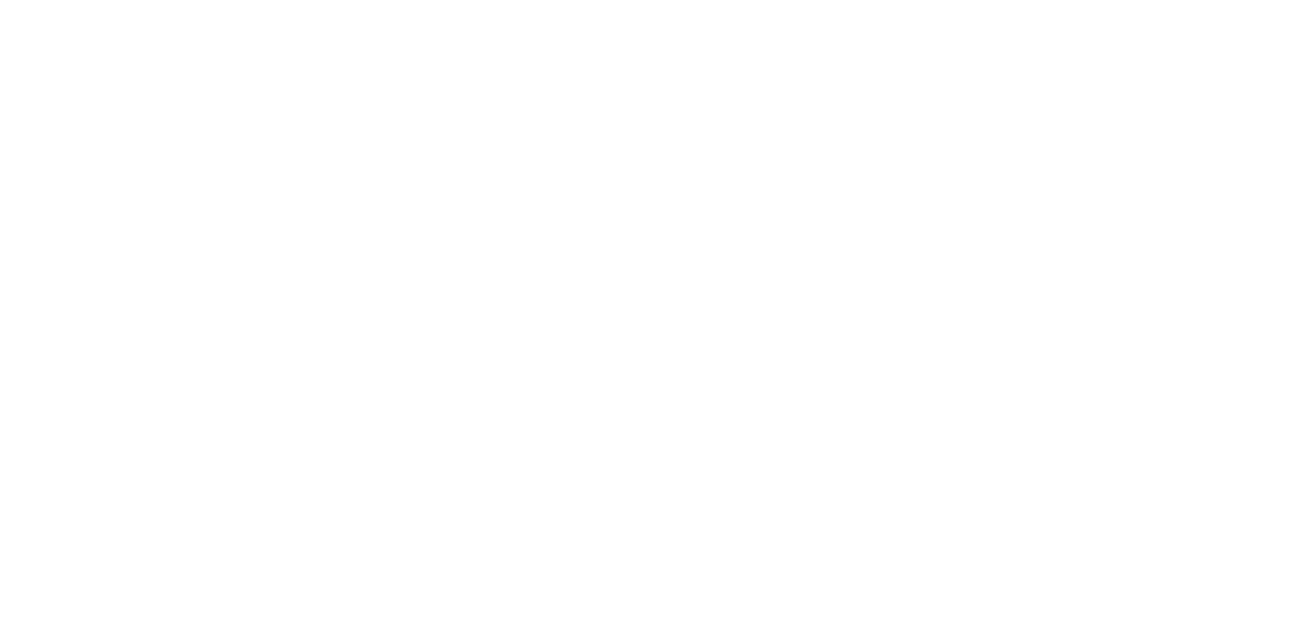 scroll, scrollTop: 0, scrollLeft: 0, axis: both 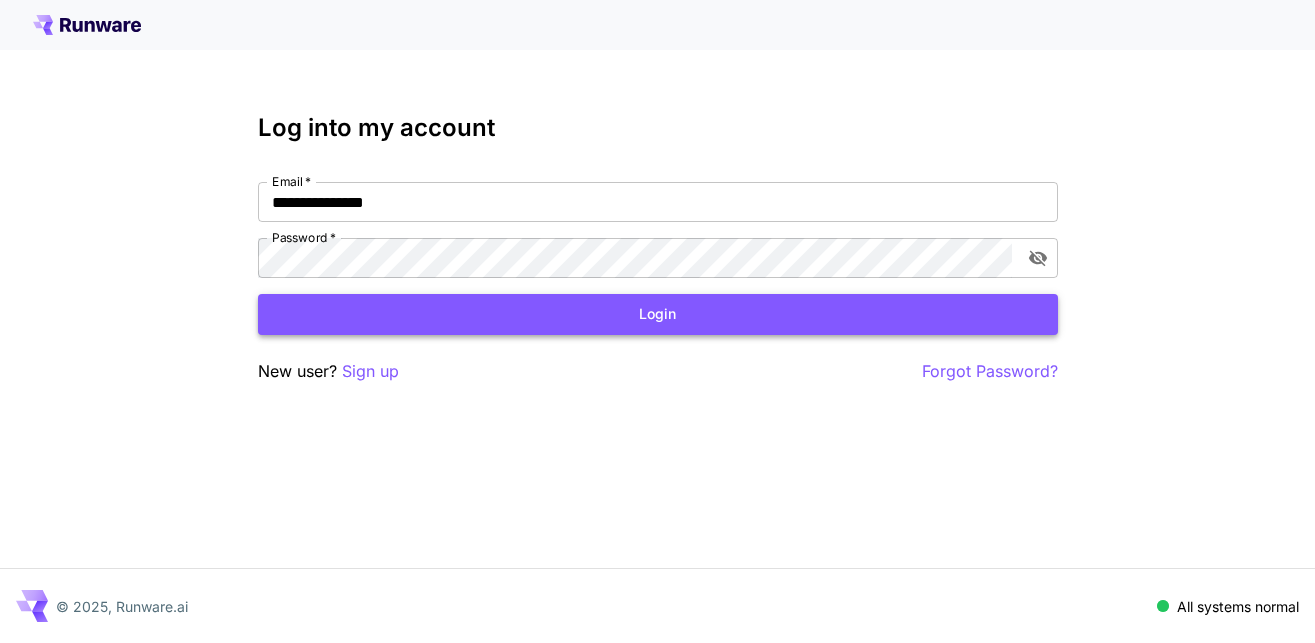 click on "Login" at bounding box center (658, 314) 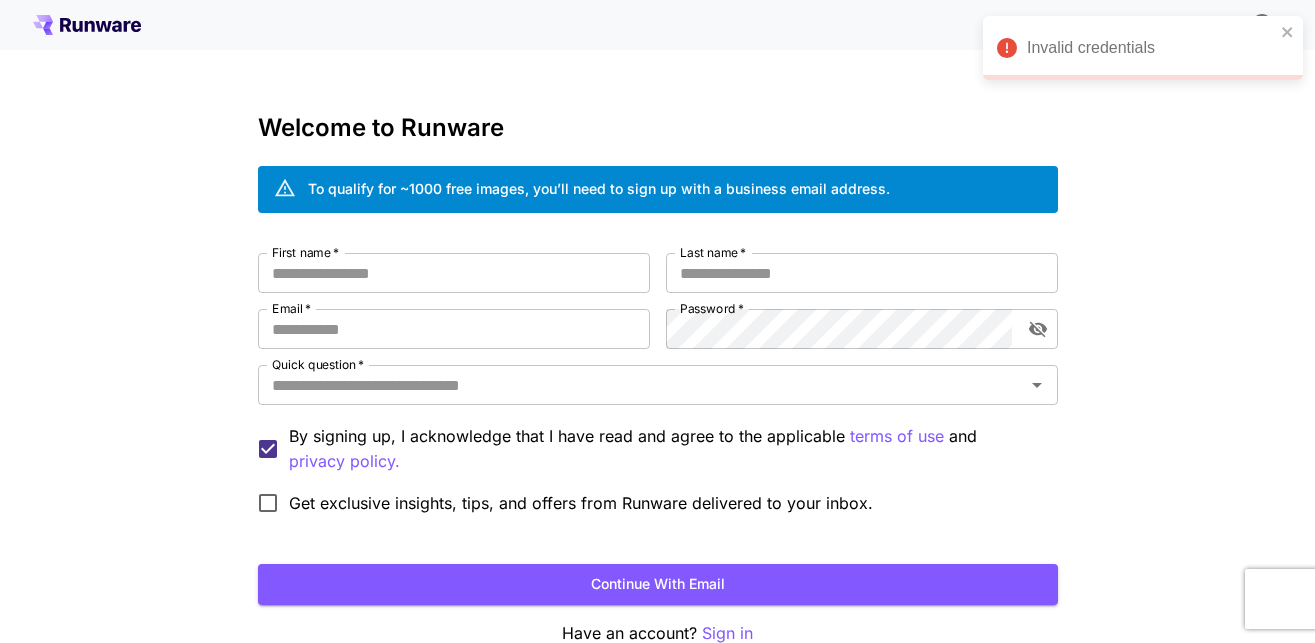 type on "**********" 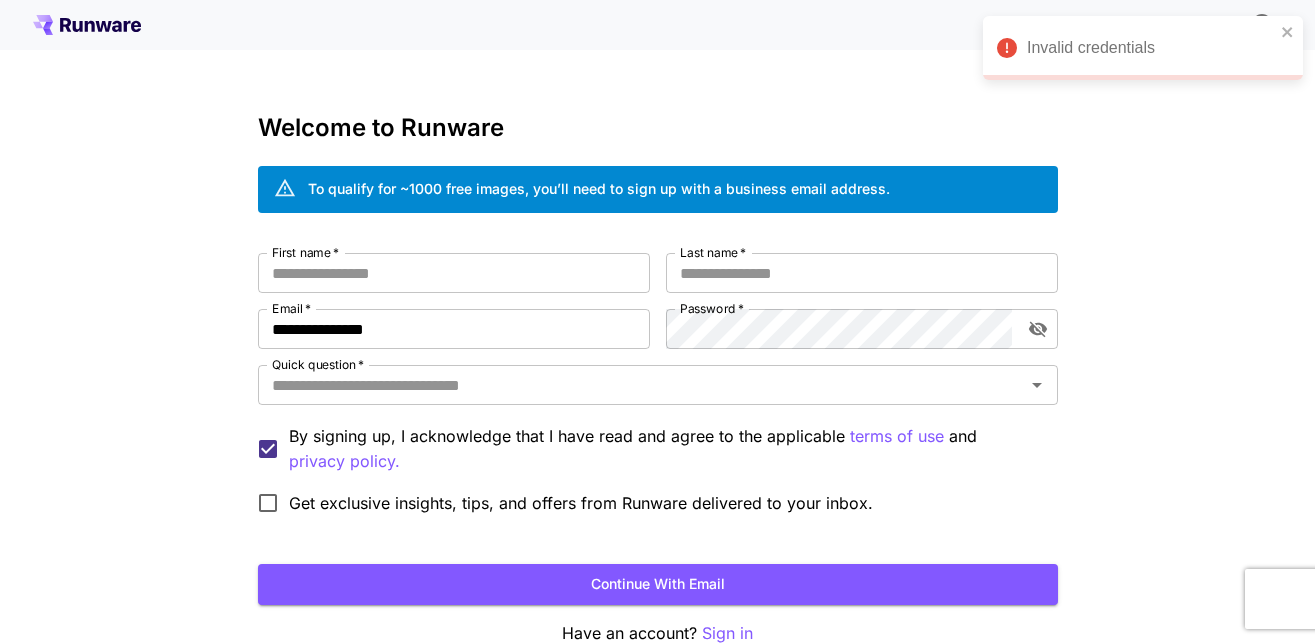 scroll, scrollTop: 110, scrollLeft: 0, axis: vertical 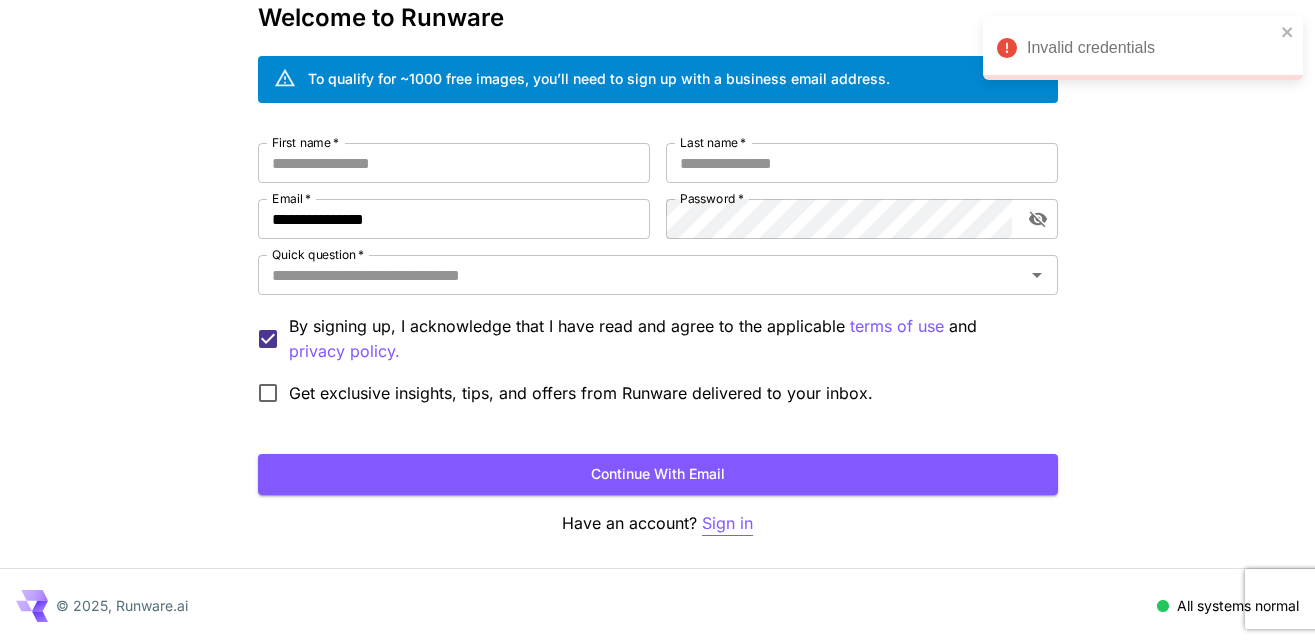 click on "Sign in" at bounding box center [727, 523] 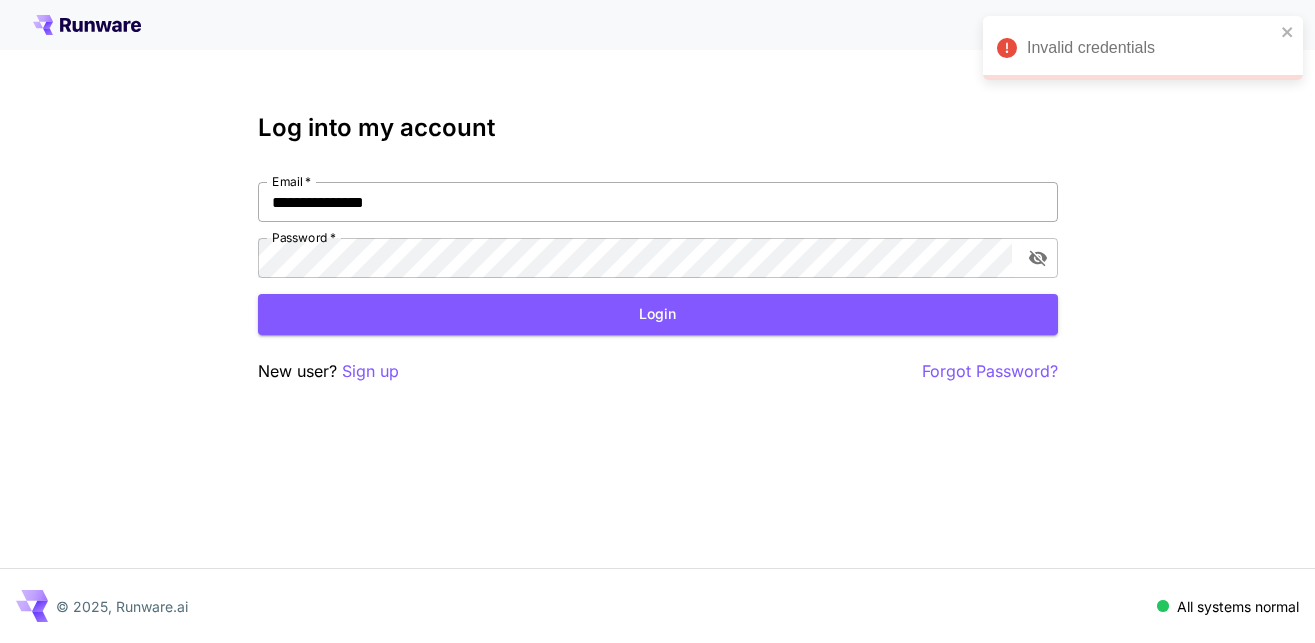 click on "**********" at bounding box center [658, 202] 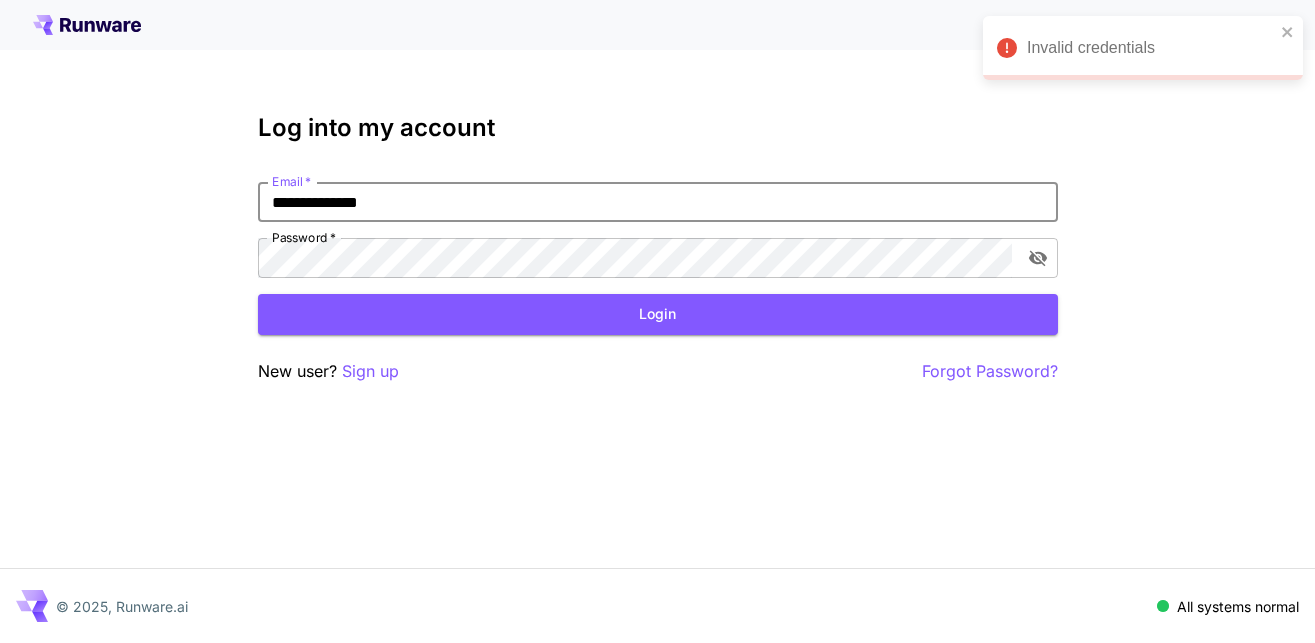 type on "**********" 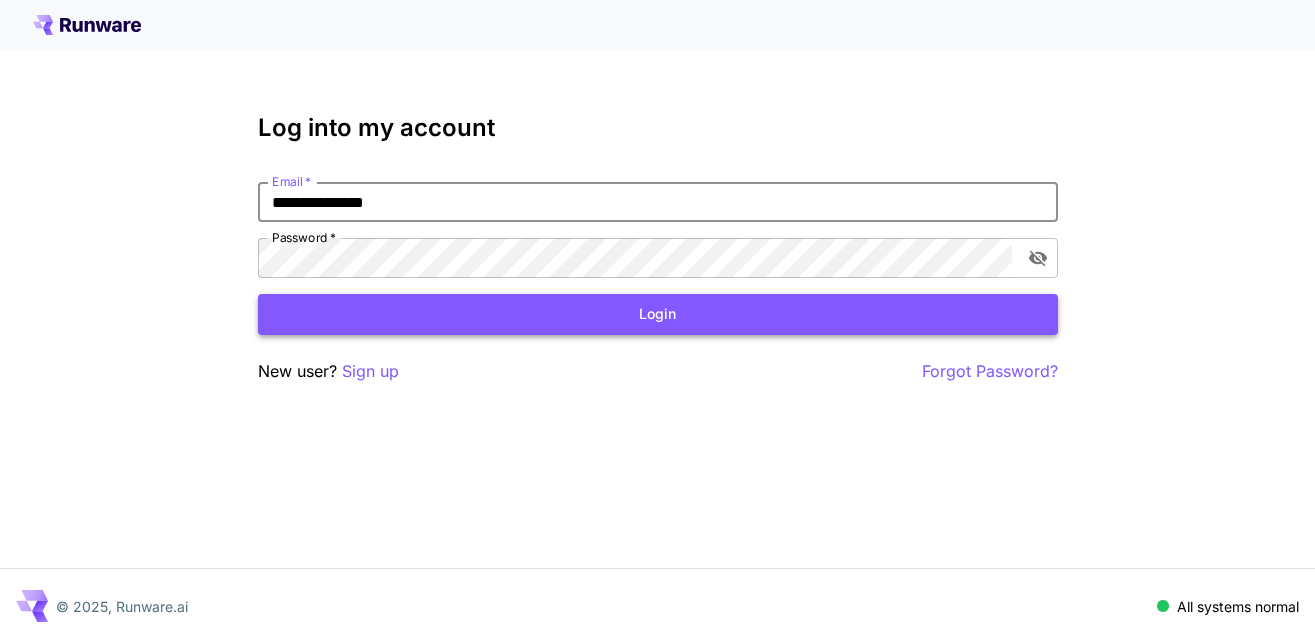 click on "Login" at bounding box center (658, 314) 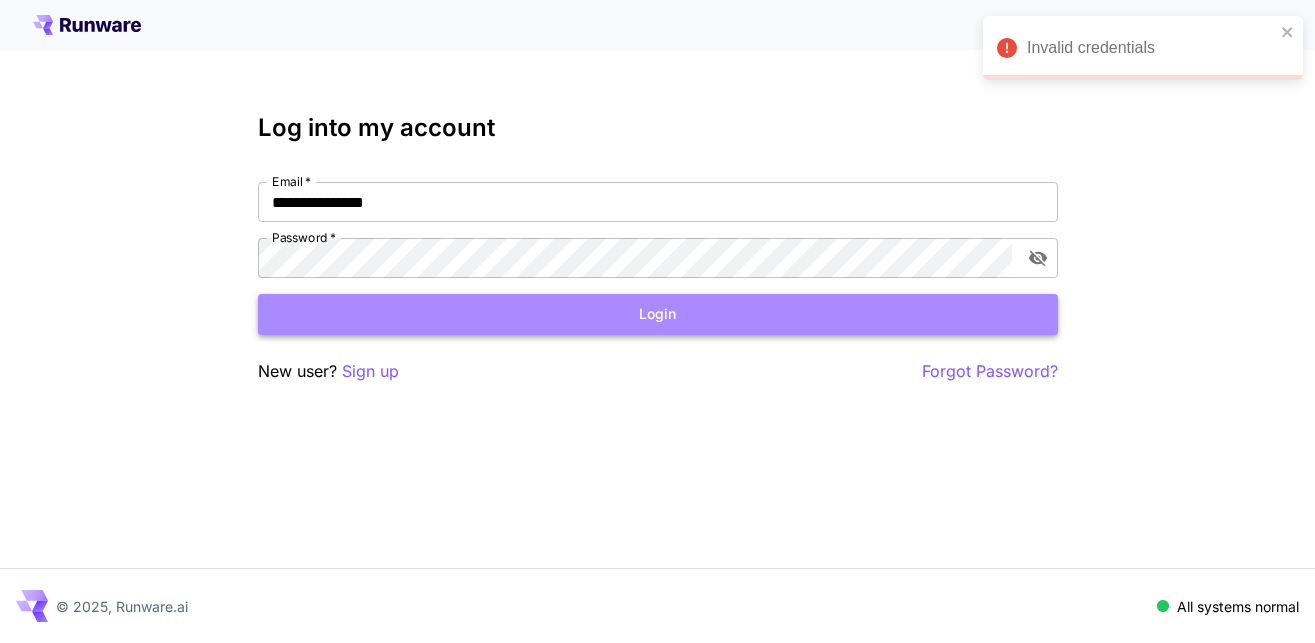 click on "Login" at bounding box center (658, 314) 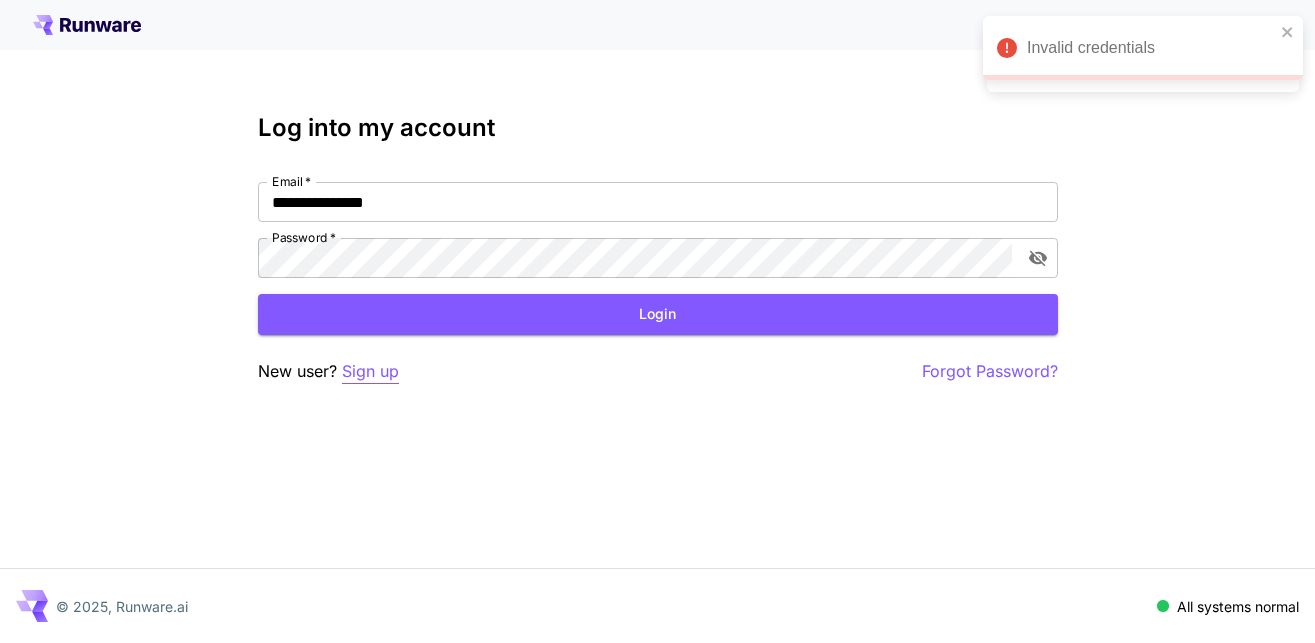 click on "Sign up" at bounding box center [370, 371] 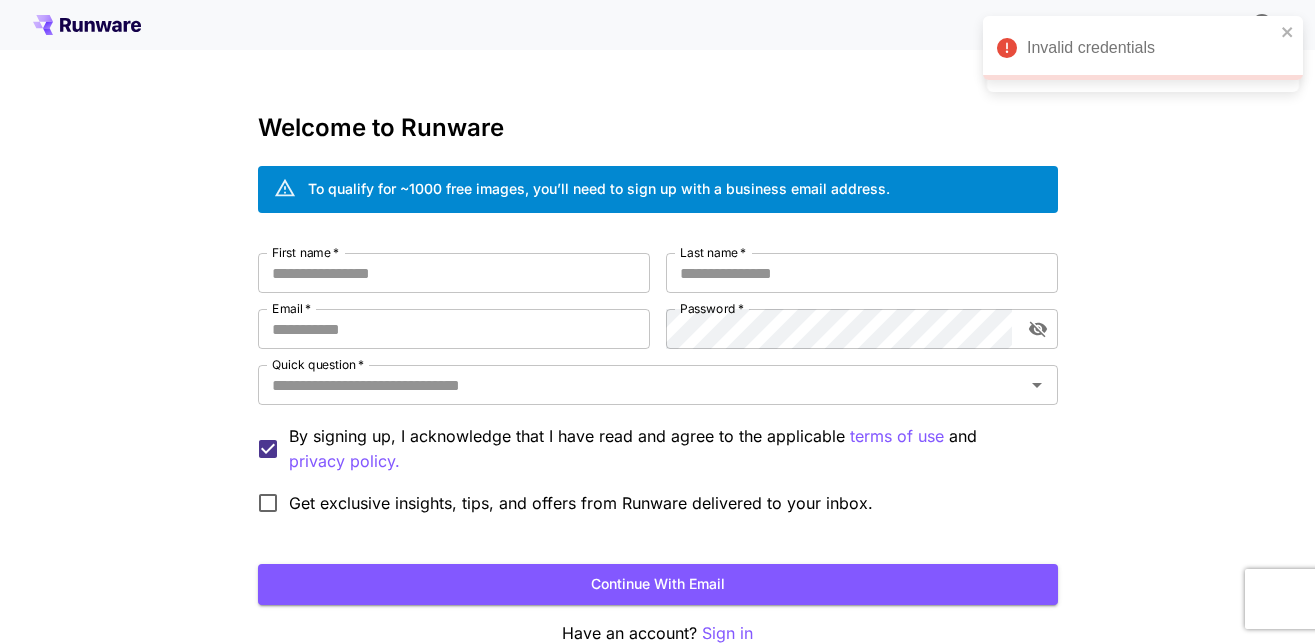 type on "**********" 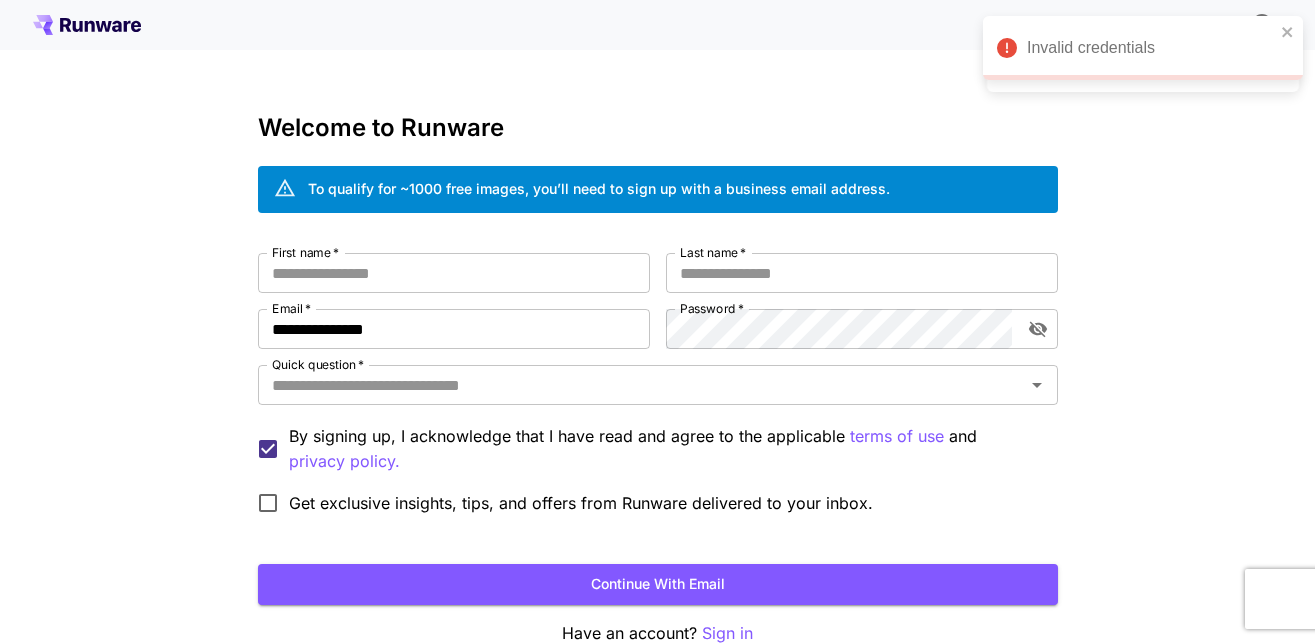 scroll, scrollTop: 110, scrollLeft: 0, axis: vertical 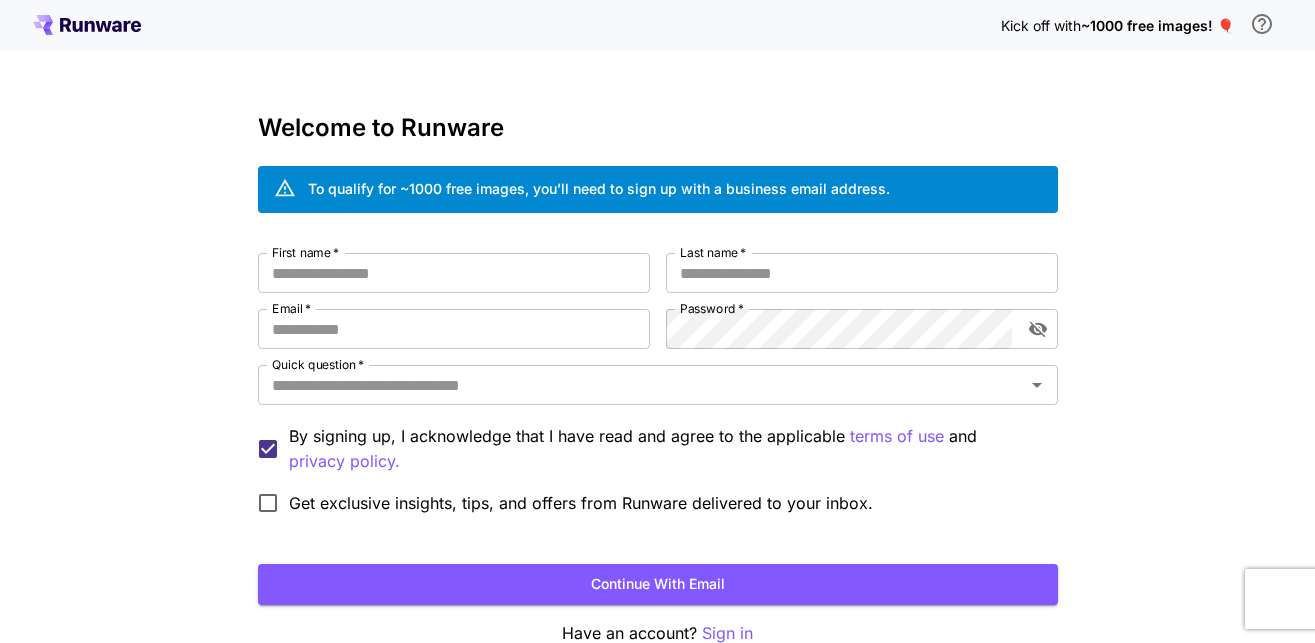 type on "**********" 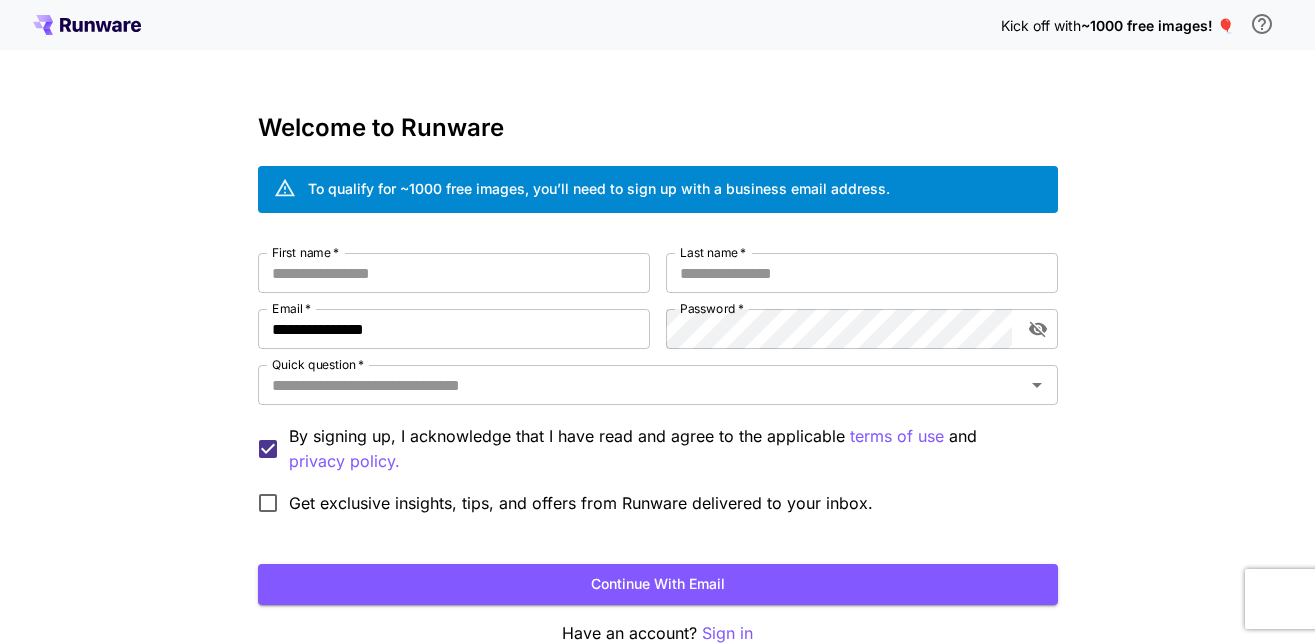 scroll, scrollTop: 110, scrollLeft: 0, axis: vertical 